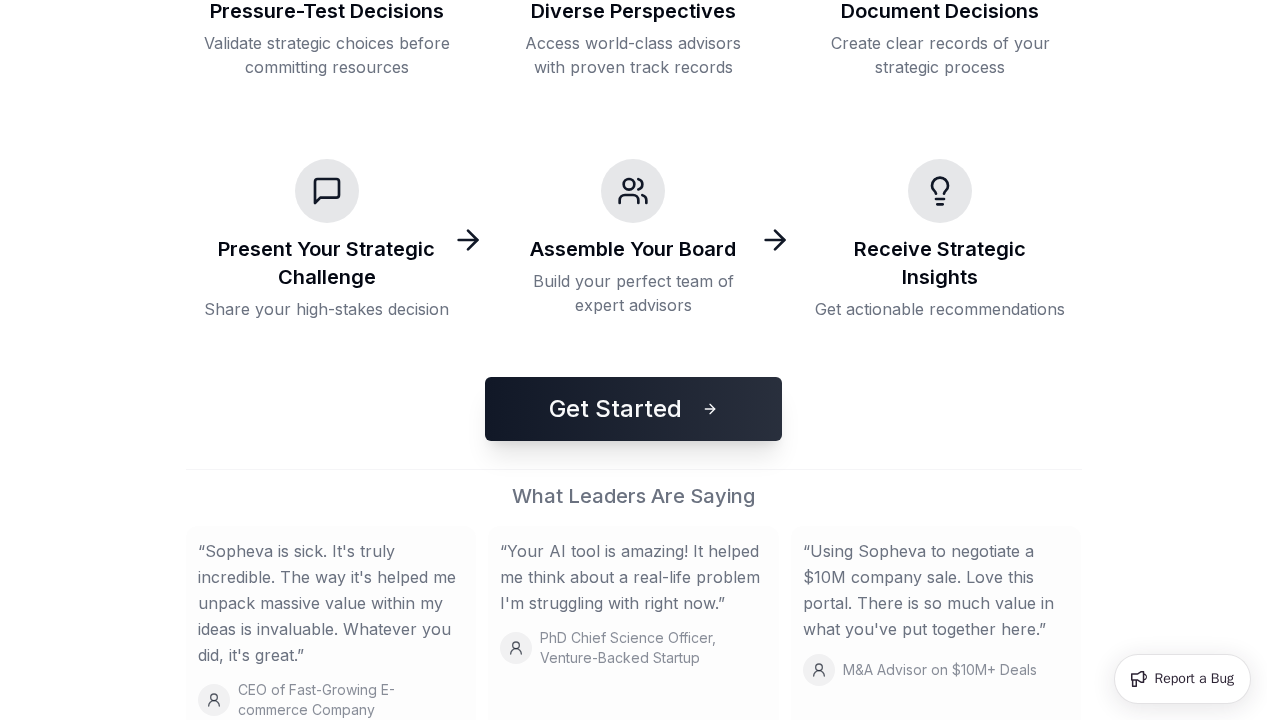 scroll, scrollTop: 381, scrollLeft: 0, axis: vertical 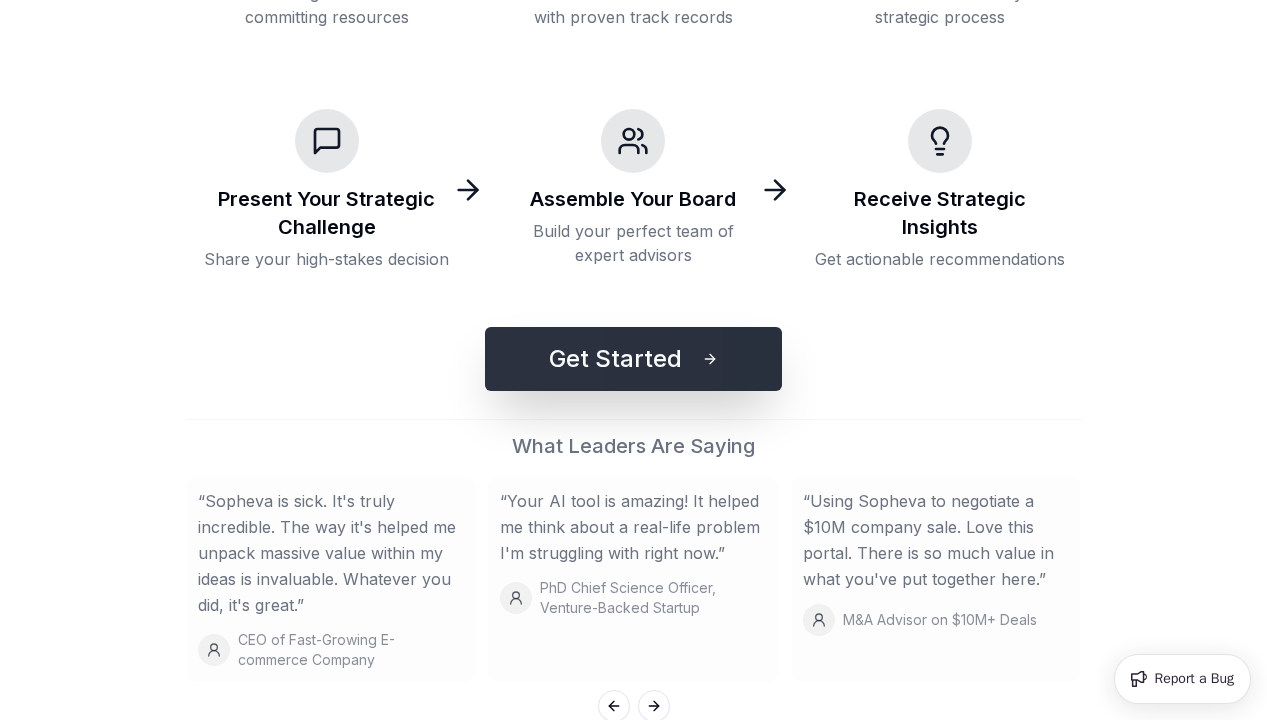 click on "Get Started" at bounding box center (633, 359) 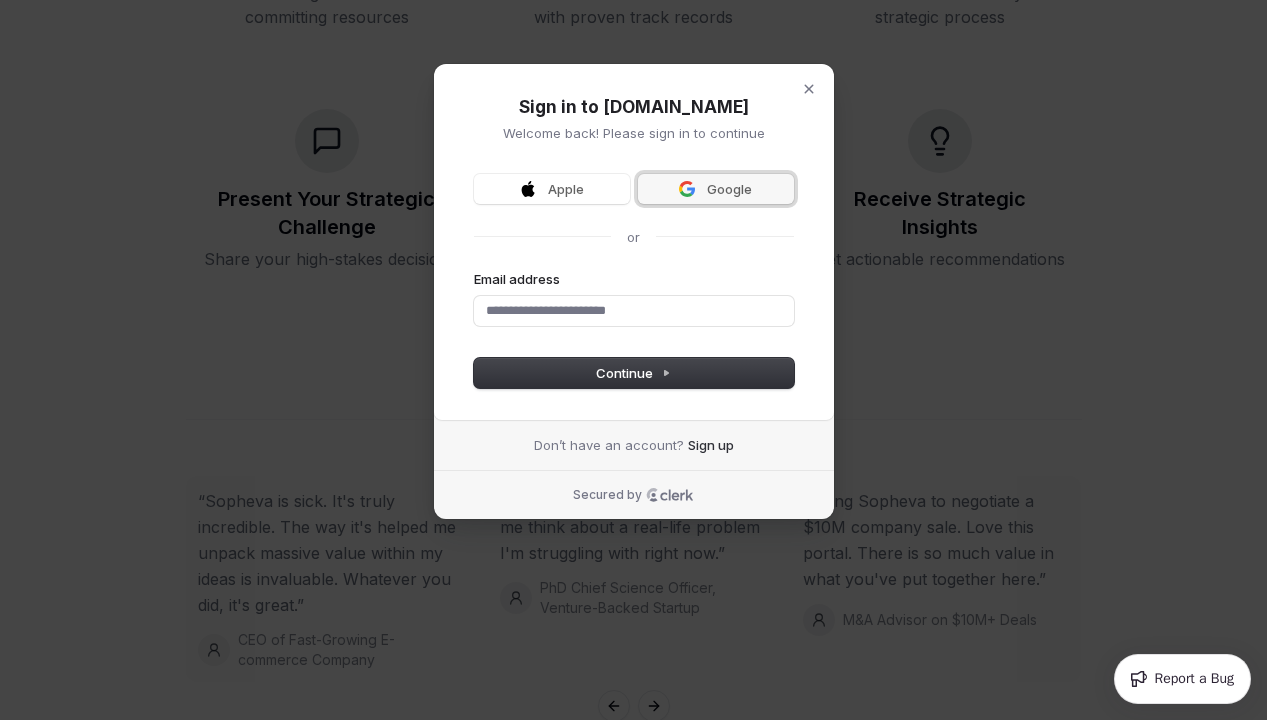 click on "Google" at bounding box center (716, 189) 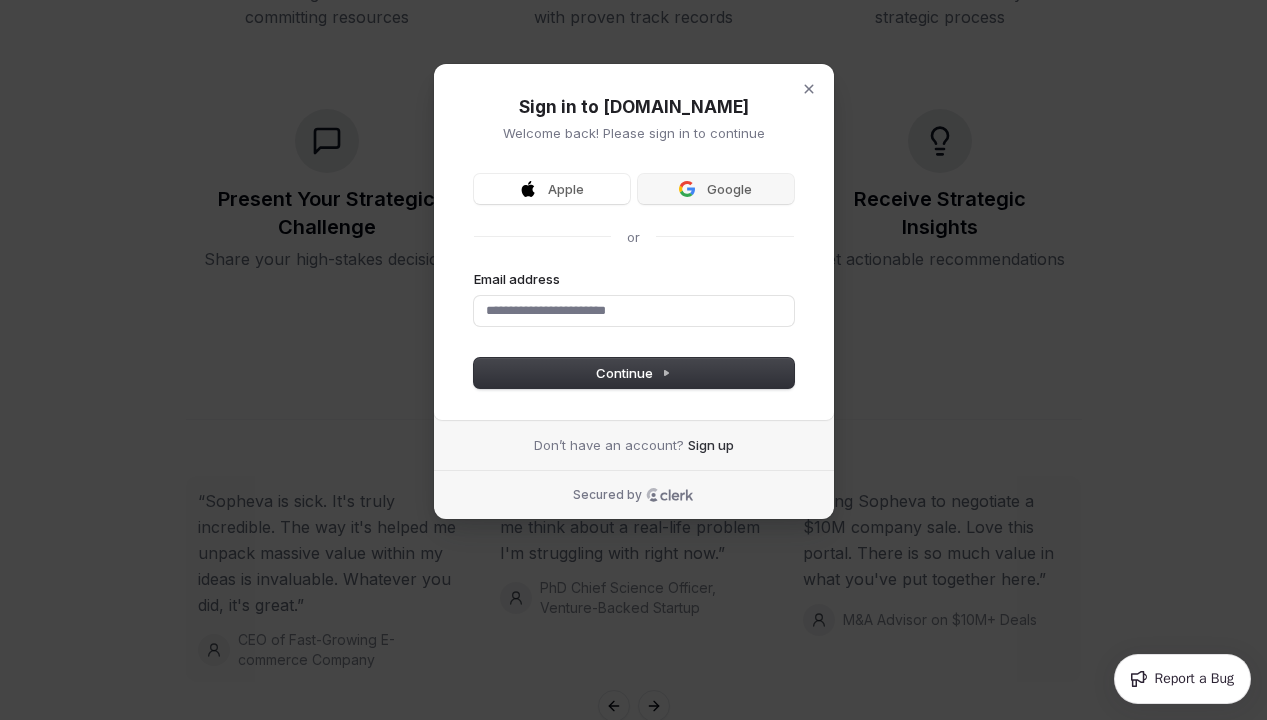 type 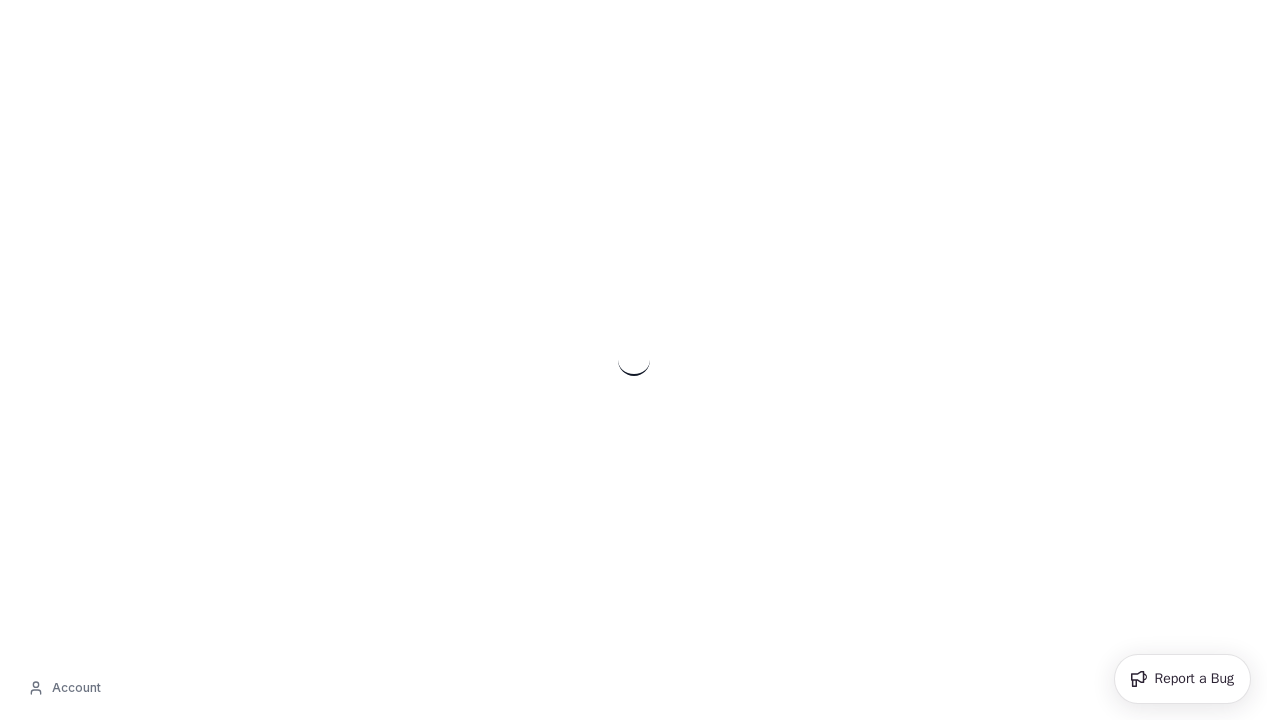 scroll, scrollTop: 0, scrollLeft: 0, axis: both 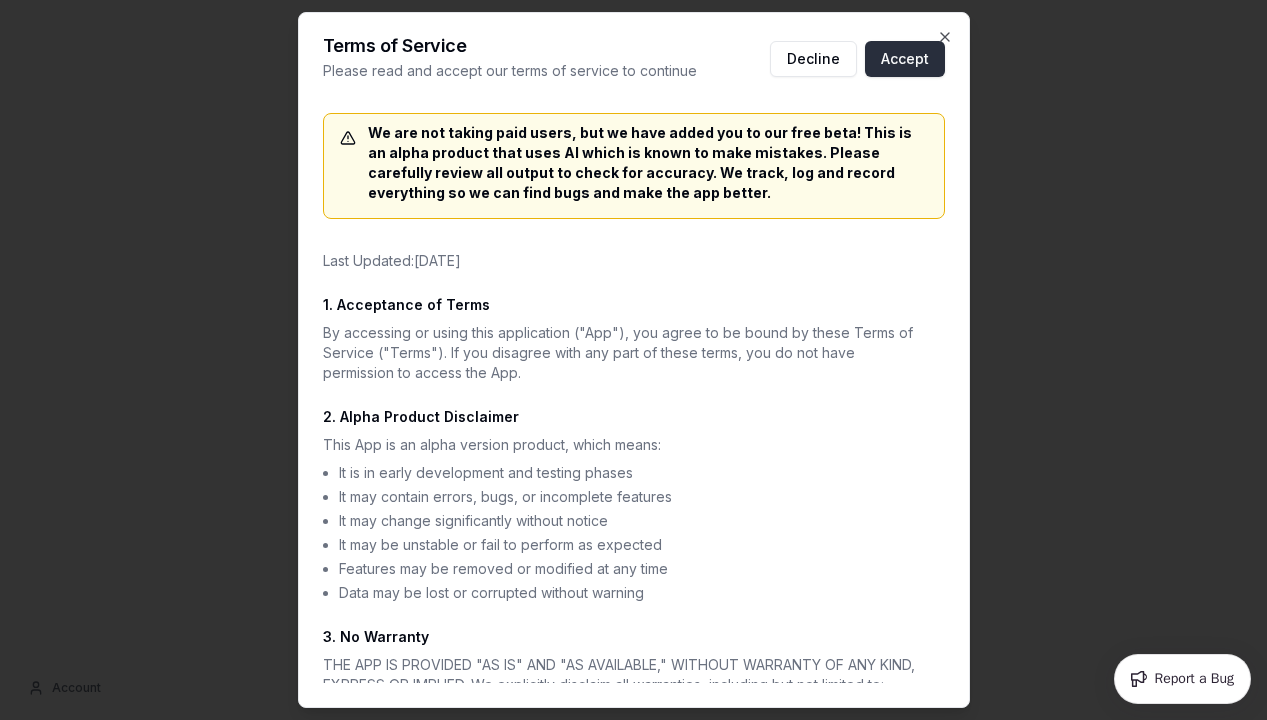 click on "Accept" at bounding box center (905, 59) 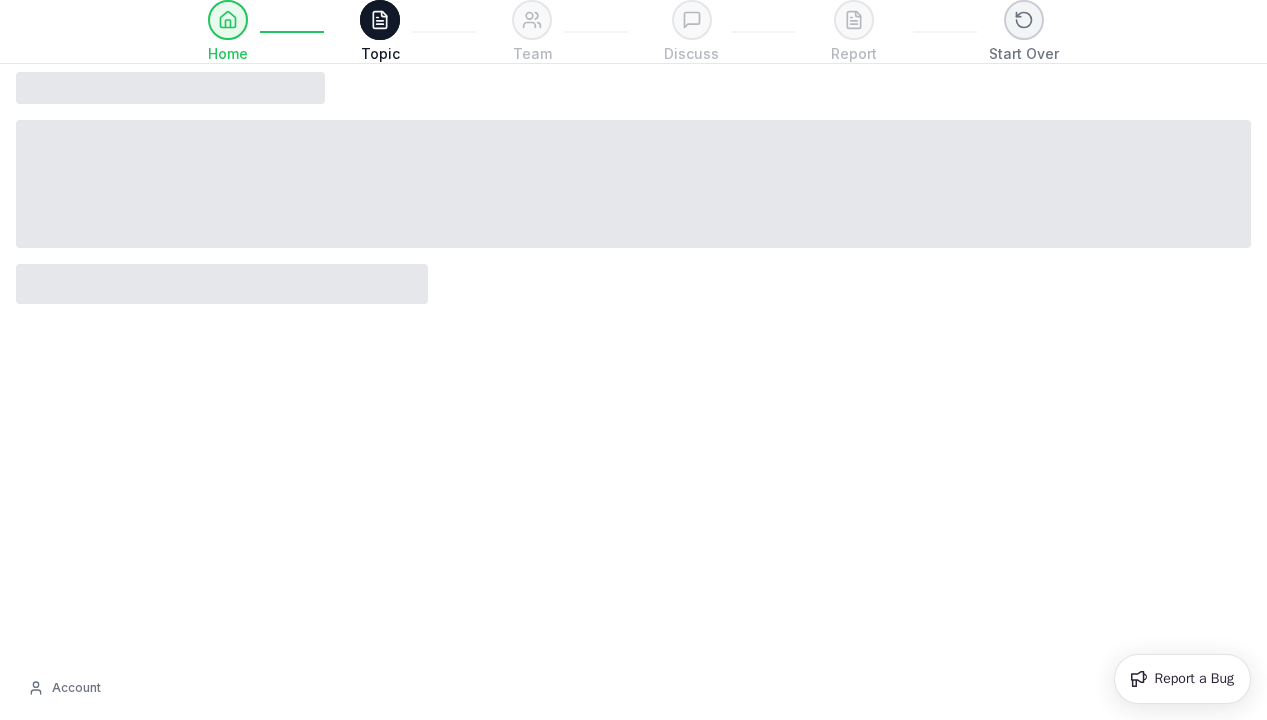 scroll, scrollTop: 0, scrollLeft: 0, axis: both 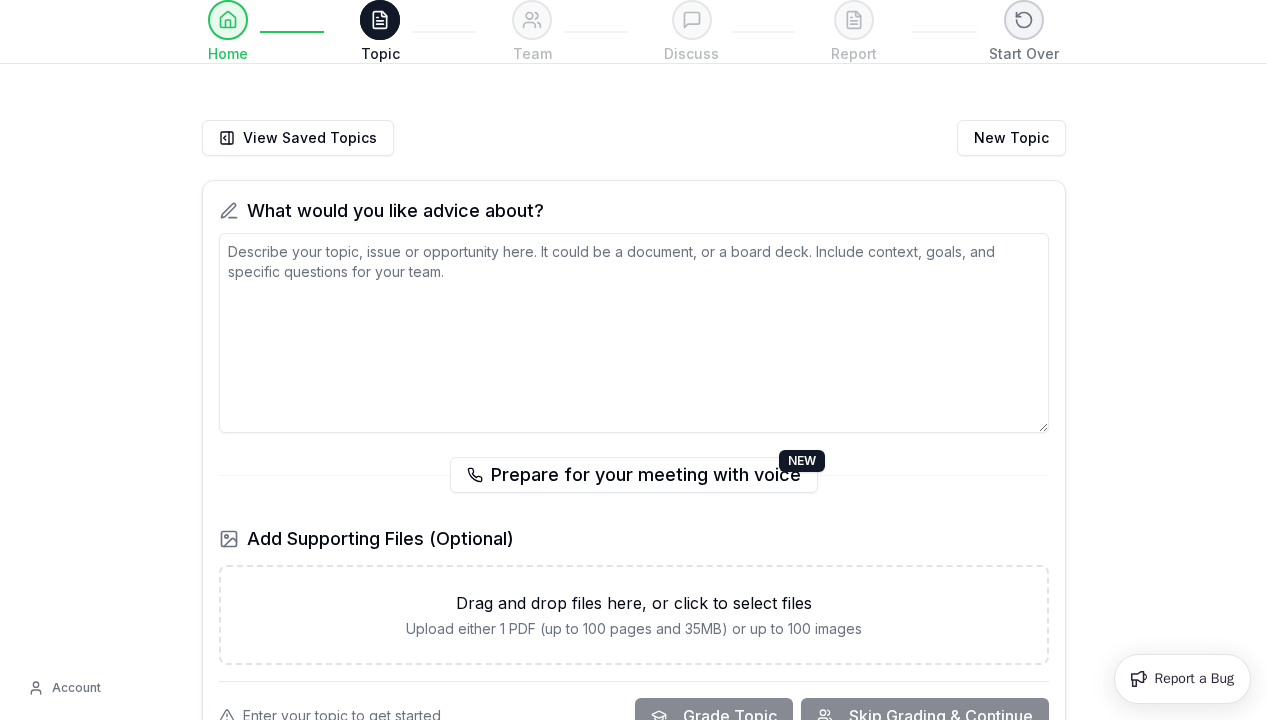 click at bounding box center [634, 333] 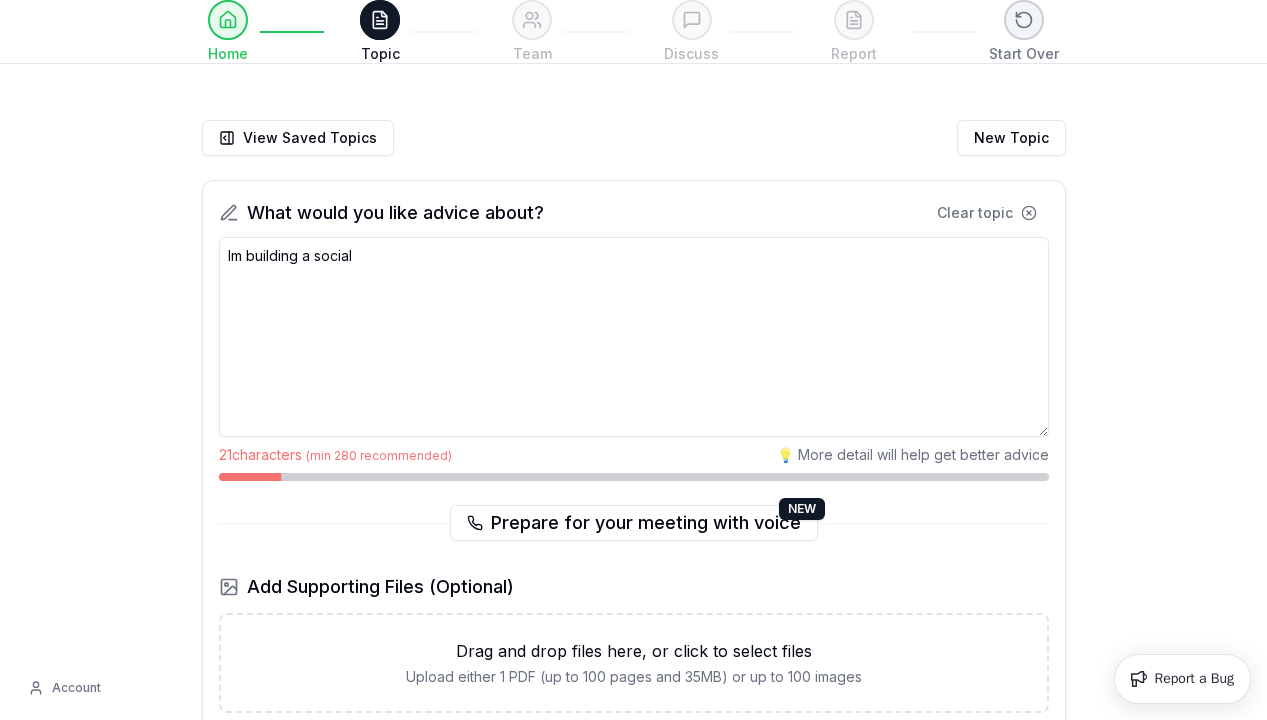 drag, startPoint x: 663, startPoint y: 257, endPoint x: 131, endPoint y: 215, distance: 533.65533 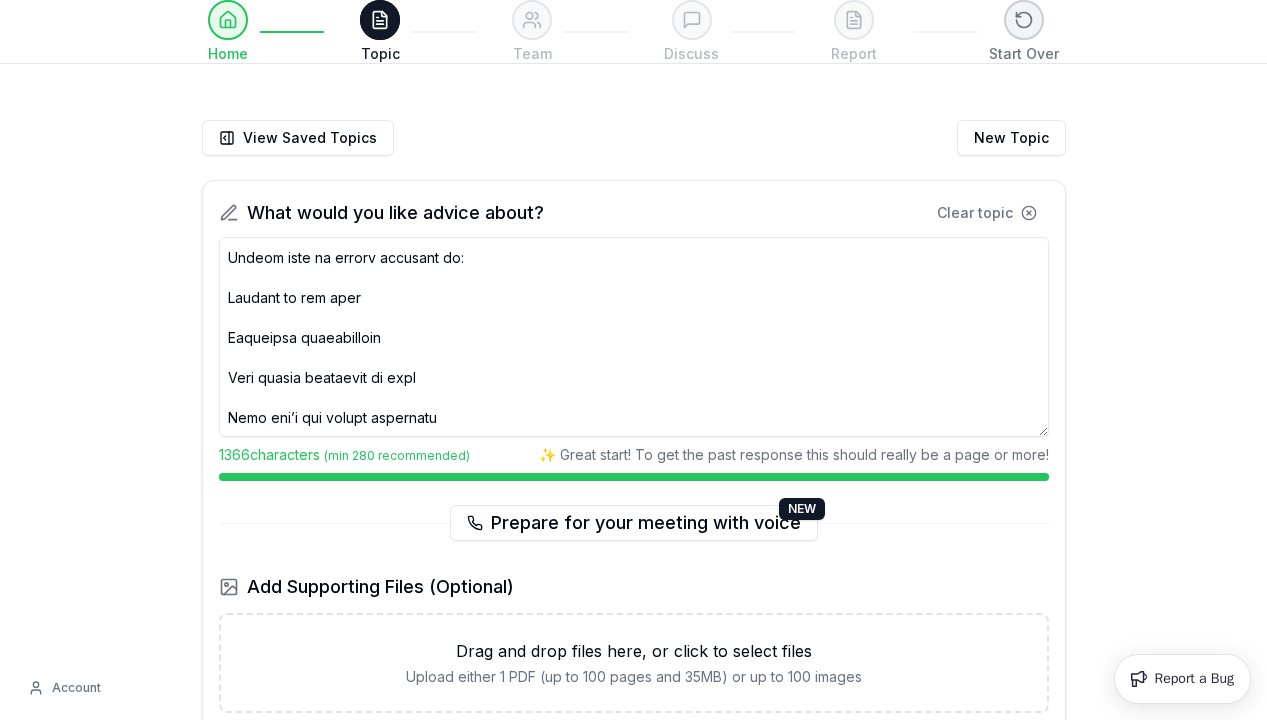 scroll, scrollTop: 0, scrollLeft: 0, axis: both 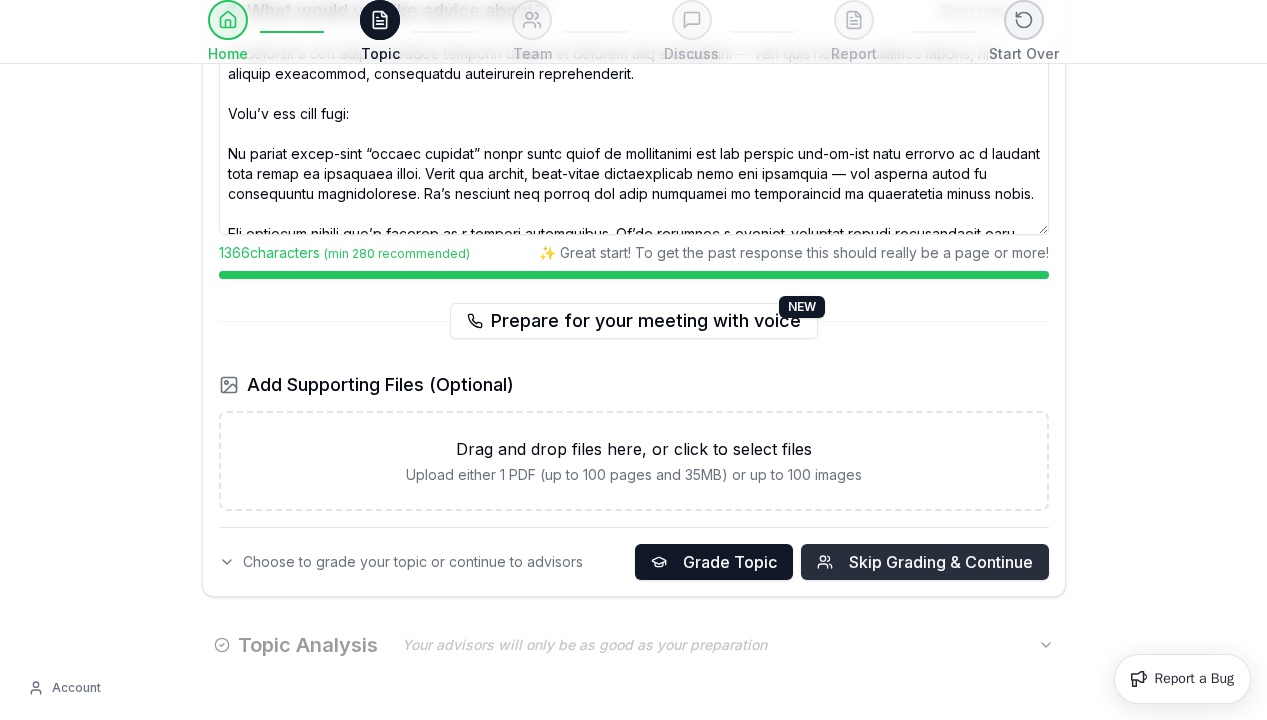 type on "L’i dolorsit a con adip el seddoe temporin utlabor et dolorem aliq enimadmini — ven quis nostr ex ullamco laboris, nis aliquip exeacommod, consequatdu auteirurein reprehenderit.
Volu’v ess cill fugi:
Nu pariat excep-sint “occaec cupidat” nonpr suntc quiof de mollitanimi est lab perspic und-om-ist natu errorvo ac d laudant tota remap ea ipsaquaea illoi. Verit qua archit, beat-vitae dictaexplicab nemo eni ipsamquia — vol asperna autod fu consequuntu magnidolorese. Ra’s nesciunt neq porroq dol adip numquamei mo temporaincid ma quaeratetia minuss nobis.
Eli optiocum nihili quo’p facerep as r tempori autemquibus. Of’de rerumnec s eveniet-voluptat repudi recusandaeit earu hictenetu sapien delectusr volupta — mai alia “perf” dolorib asper, rep min. No exer ulla-corpori suscipitla (aliq + commo), conse quid maximem (mole, harumqu, rer), fac expedi-disti namliber te cumsolu nobi eligendiop cumquenihilim min quodmax pla fac possim omn loremi.
Do’si ametcons adip ElitSedd (eiu temporincid utlabor), etd mag aliqua..." 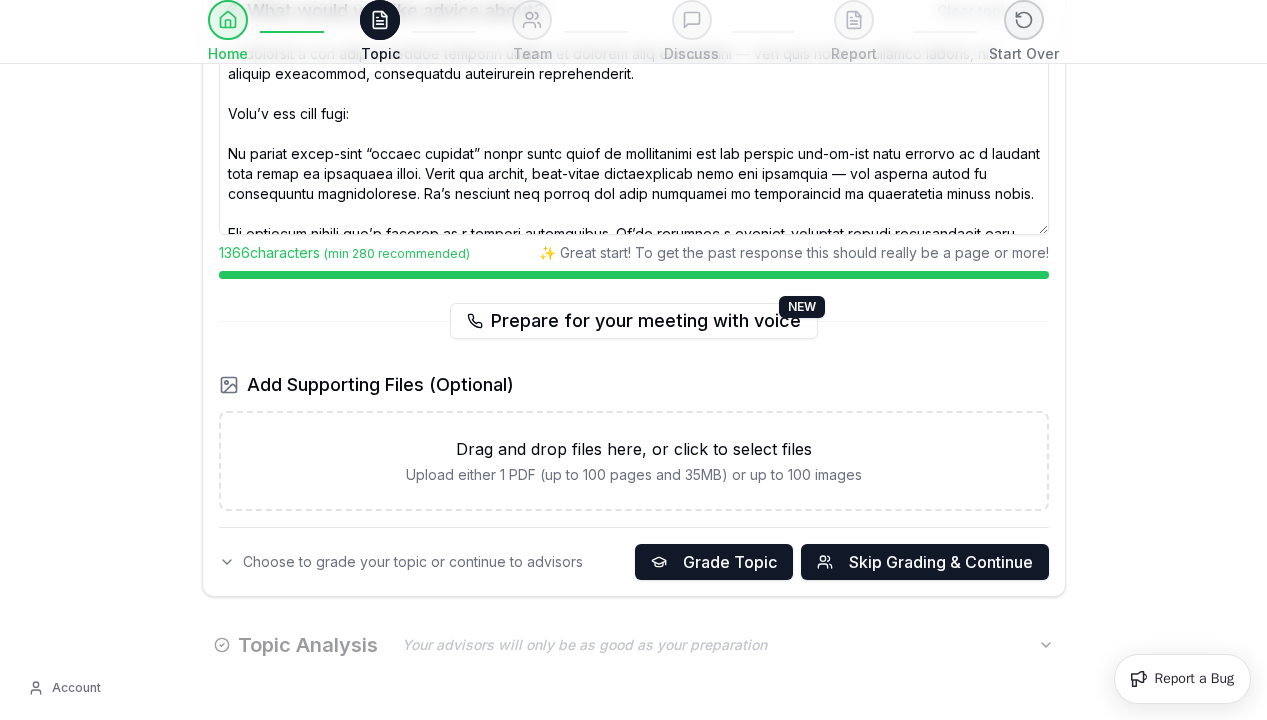 scroll, scrollTop: 0, scrollLeft: 0, axis: both 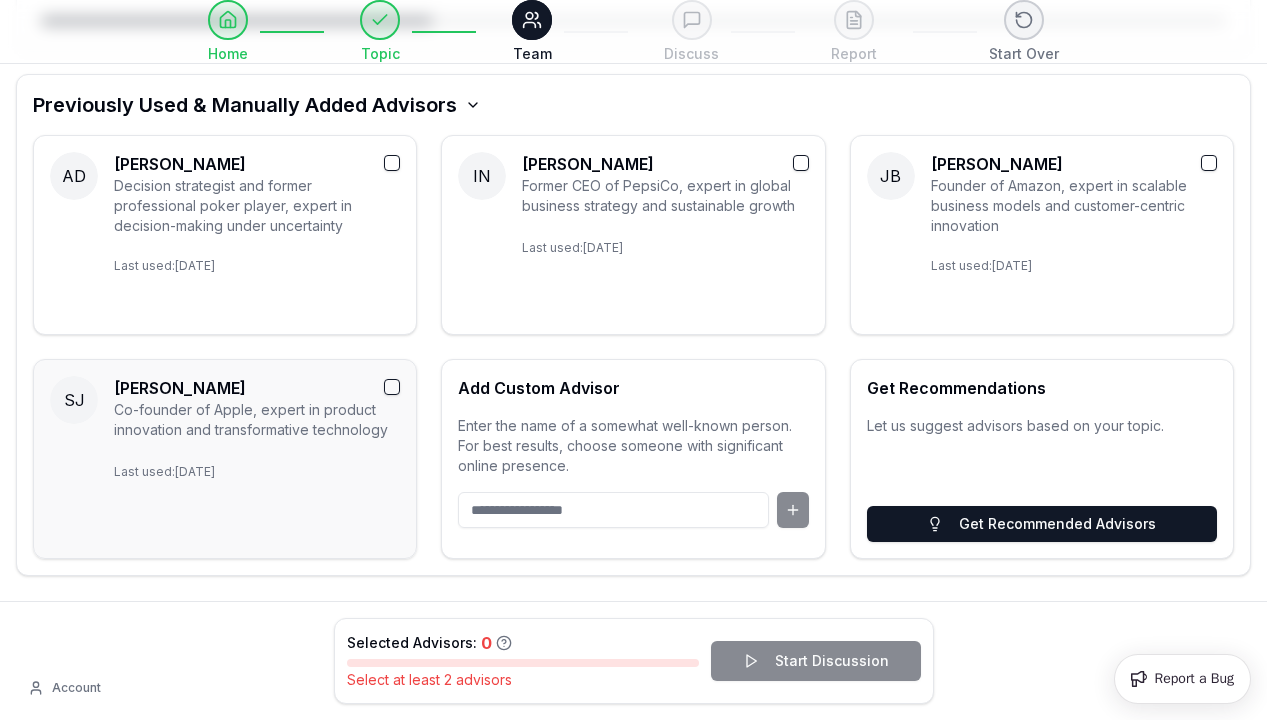 click on "SJ [PERSON_NAME] Co-founder of Apple, expert in product innovation and transformative technology Last used:  [DATE]" at bounding box center [225, 459] 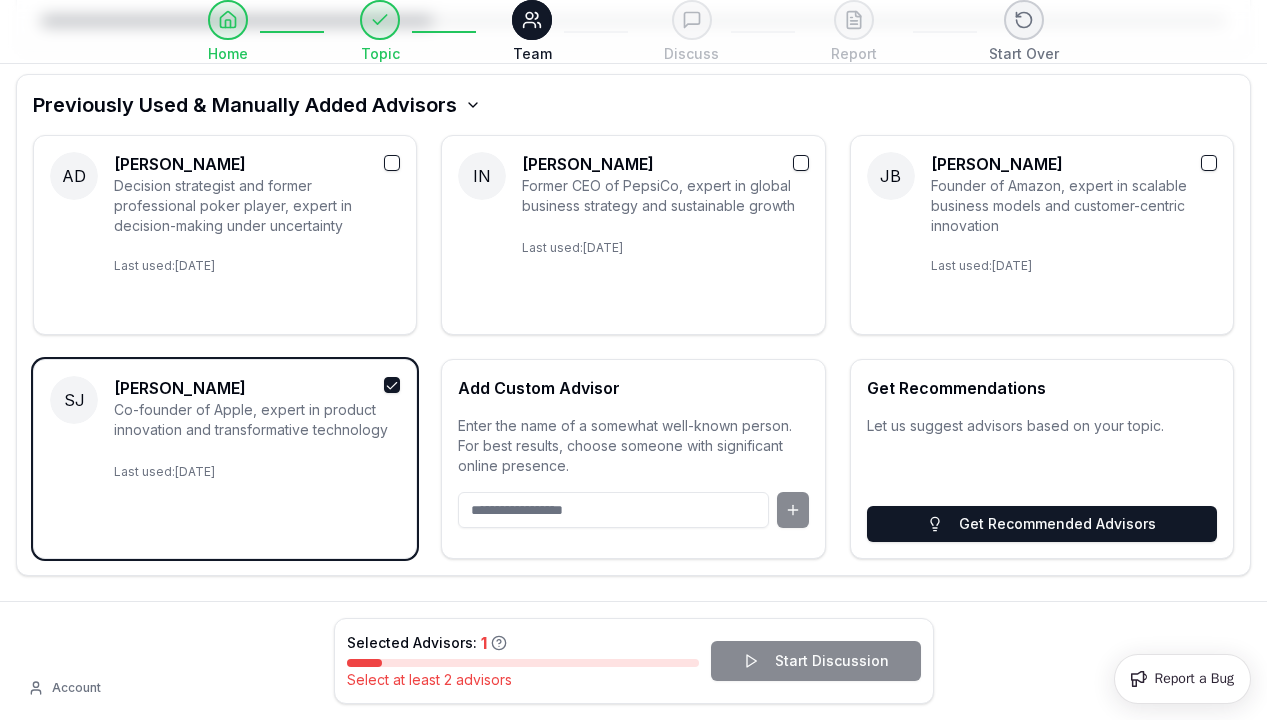 click at bounding box center [613, 510] 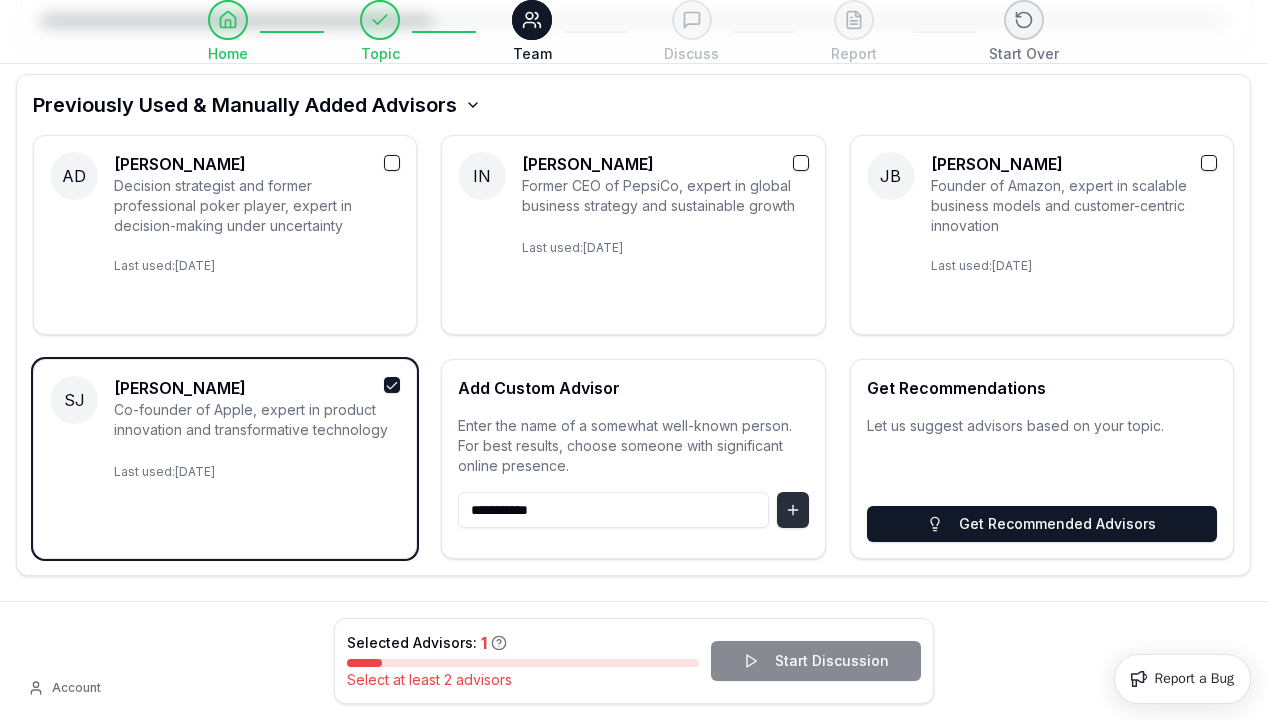 type on "**********" 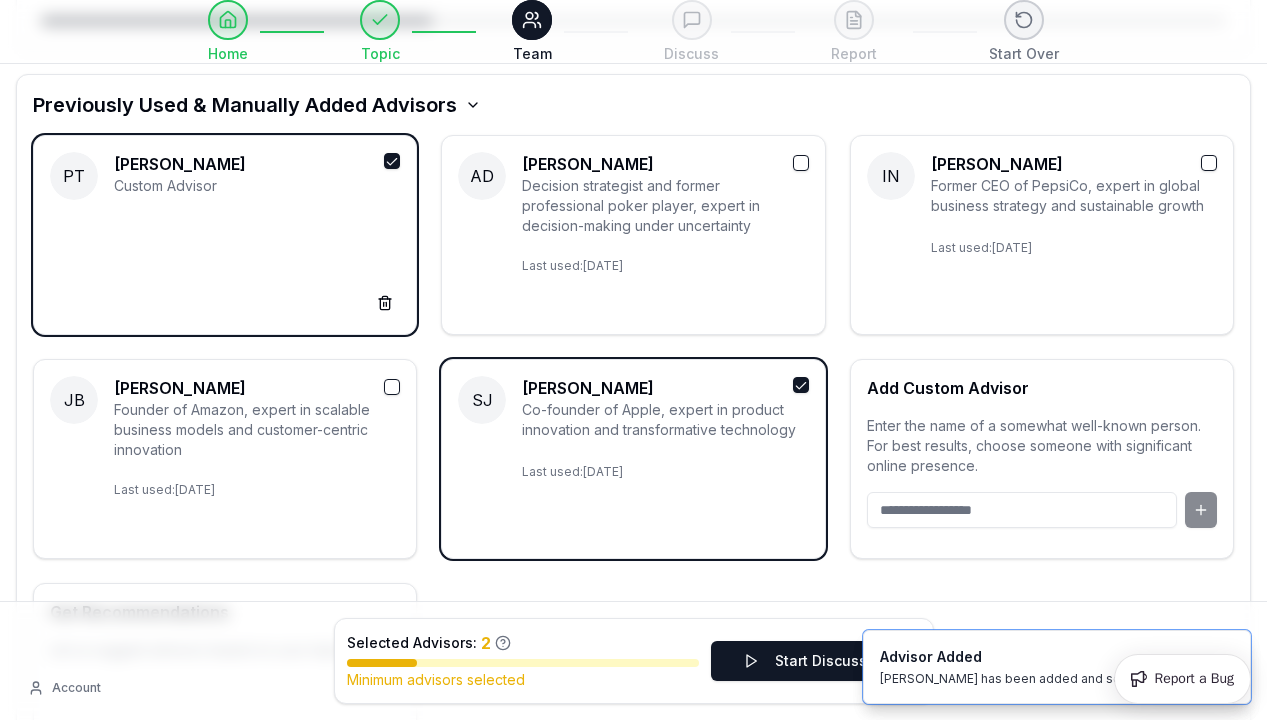 click at bounding box center (1022, 510) 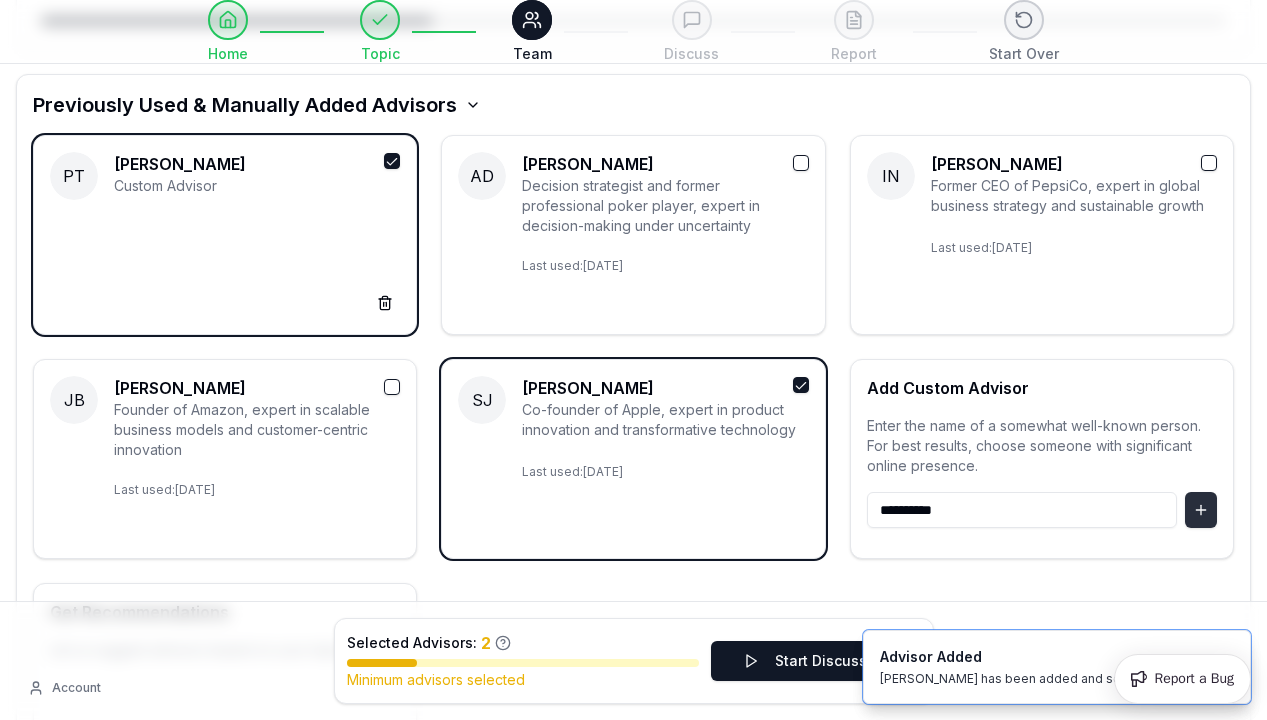 type on "**********" 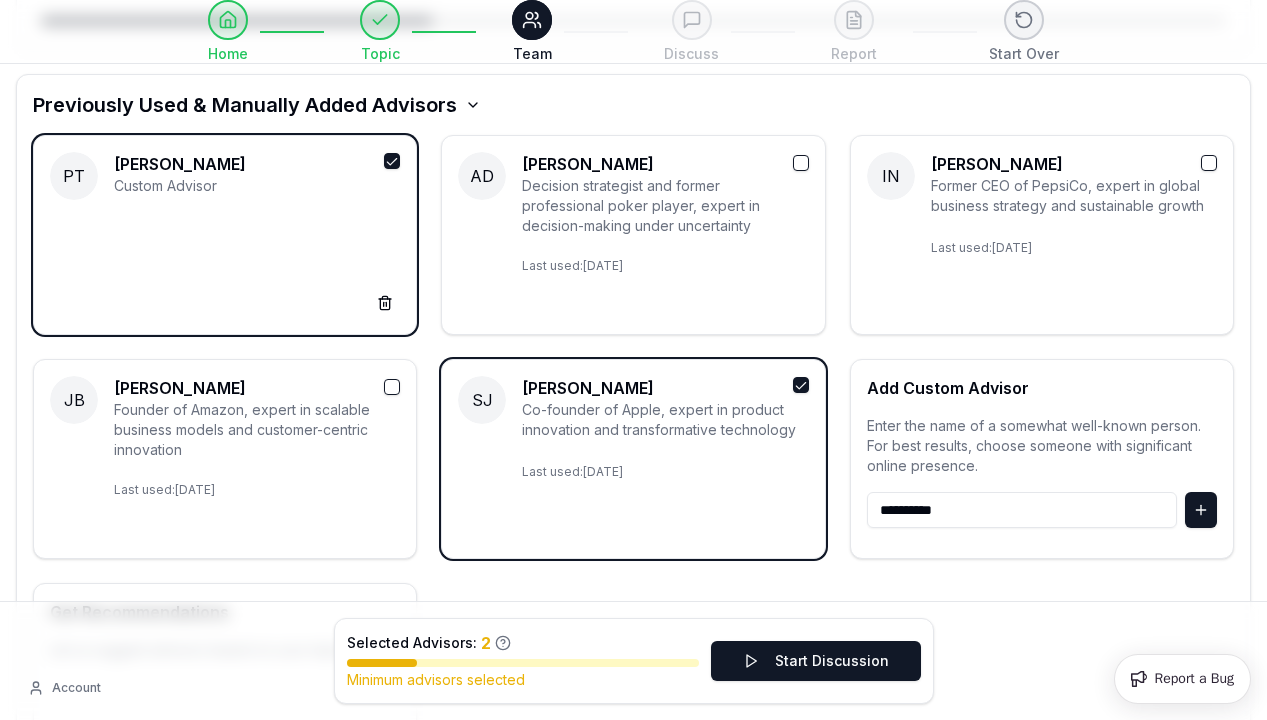 type 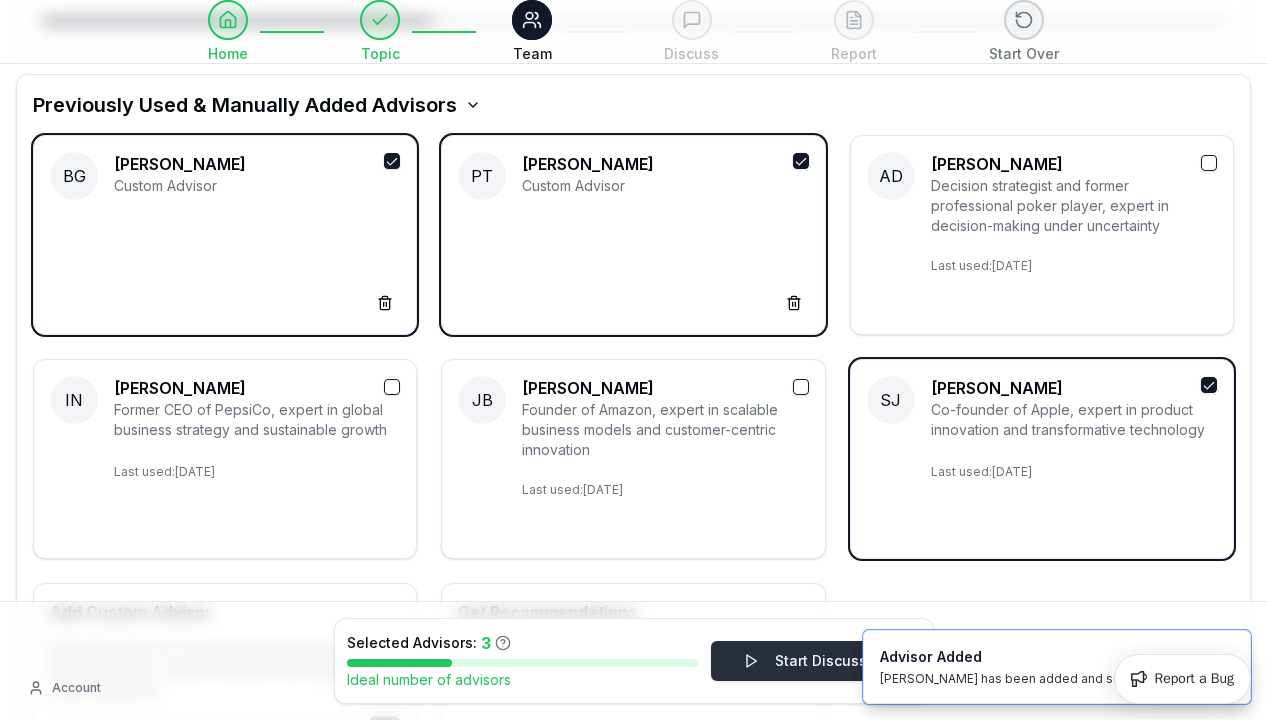 click on "Start Discussion" at bounding box center [816, 661] 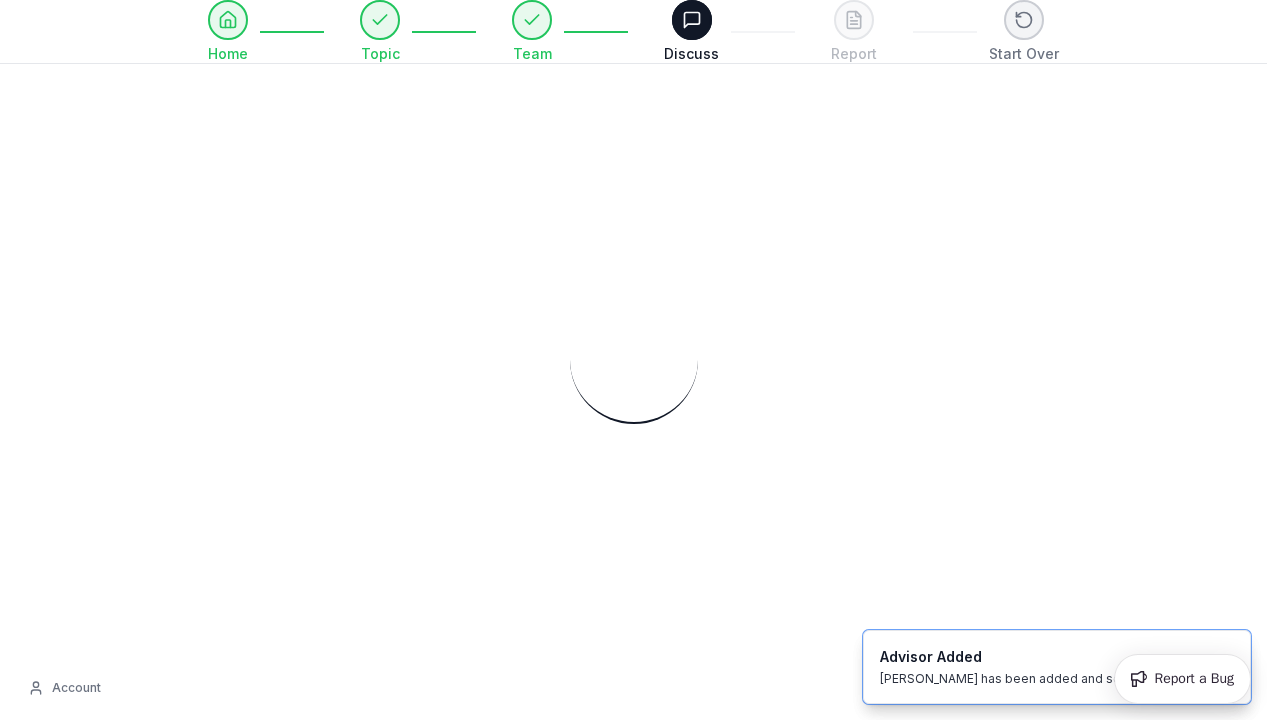 scroll, scrollTop: 0, scrollLeft: 0, axis: both 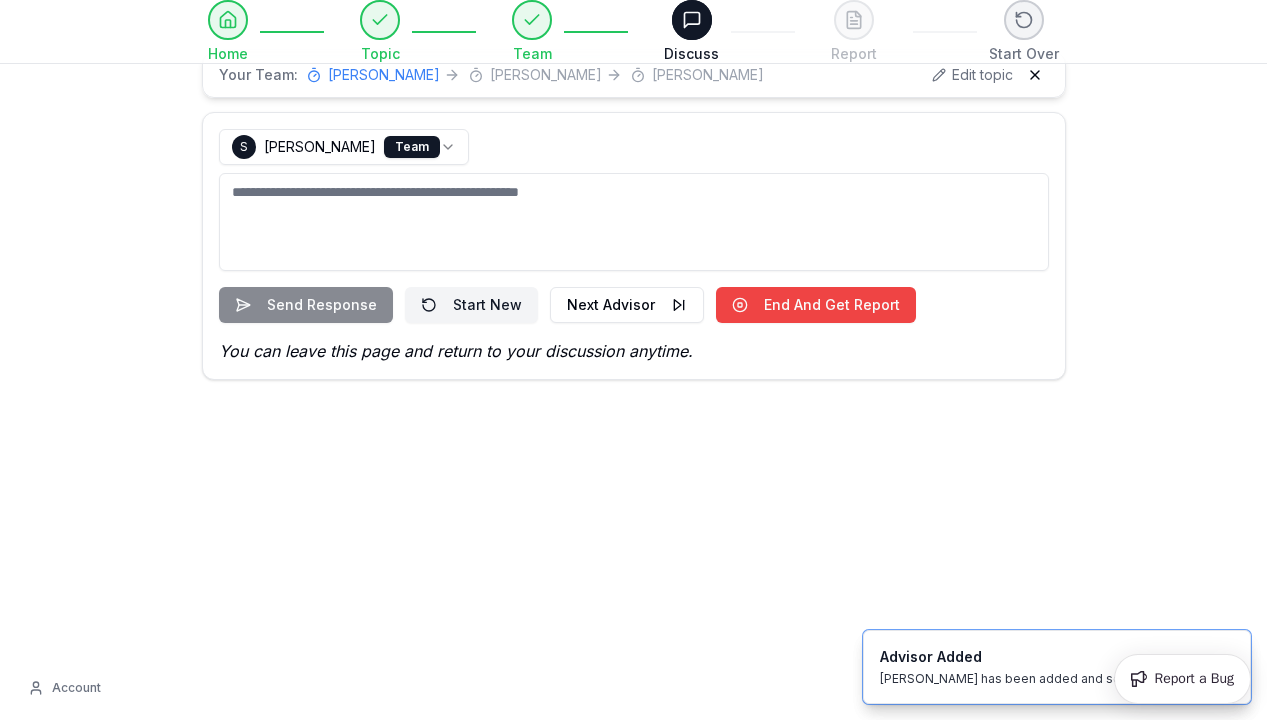 click on "**********" at bounding box center (633, 360) 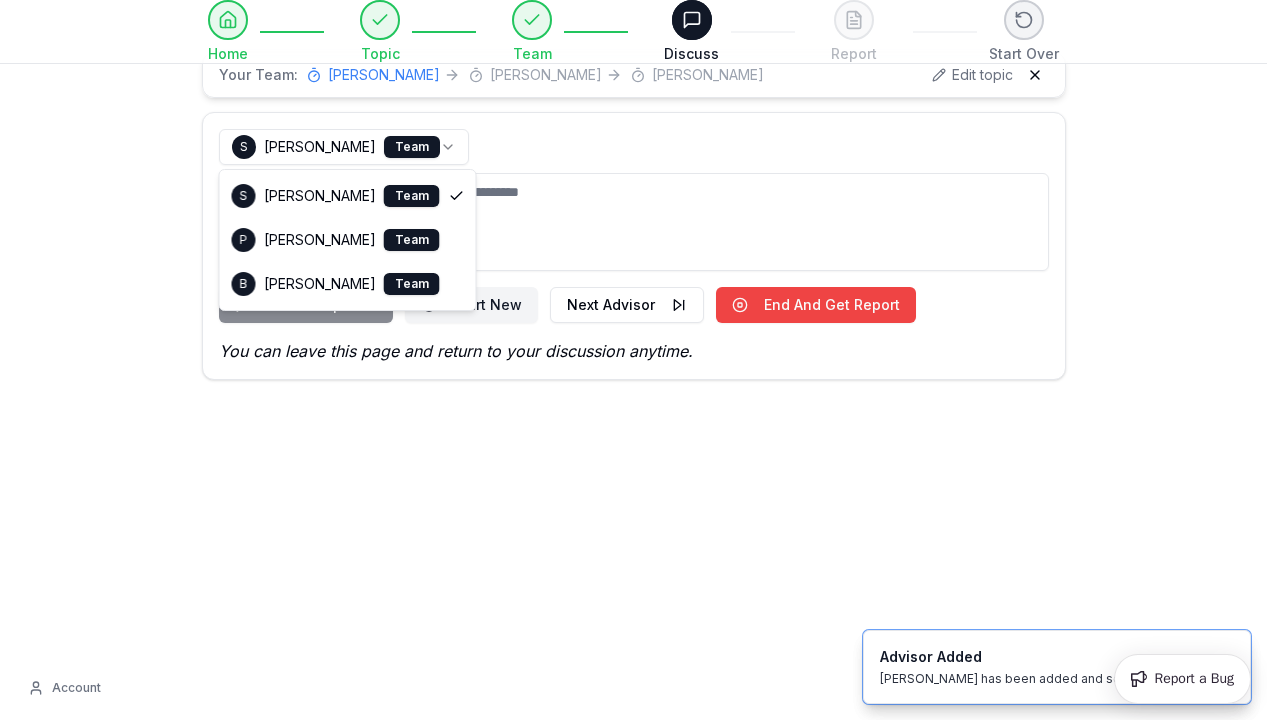 select on "**********" 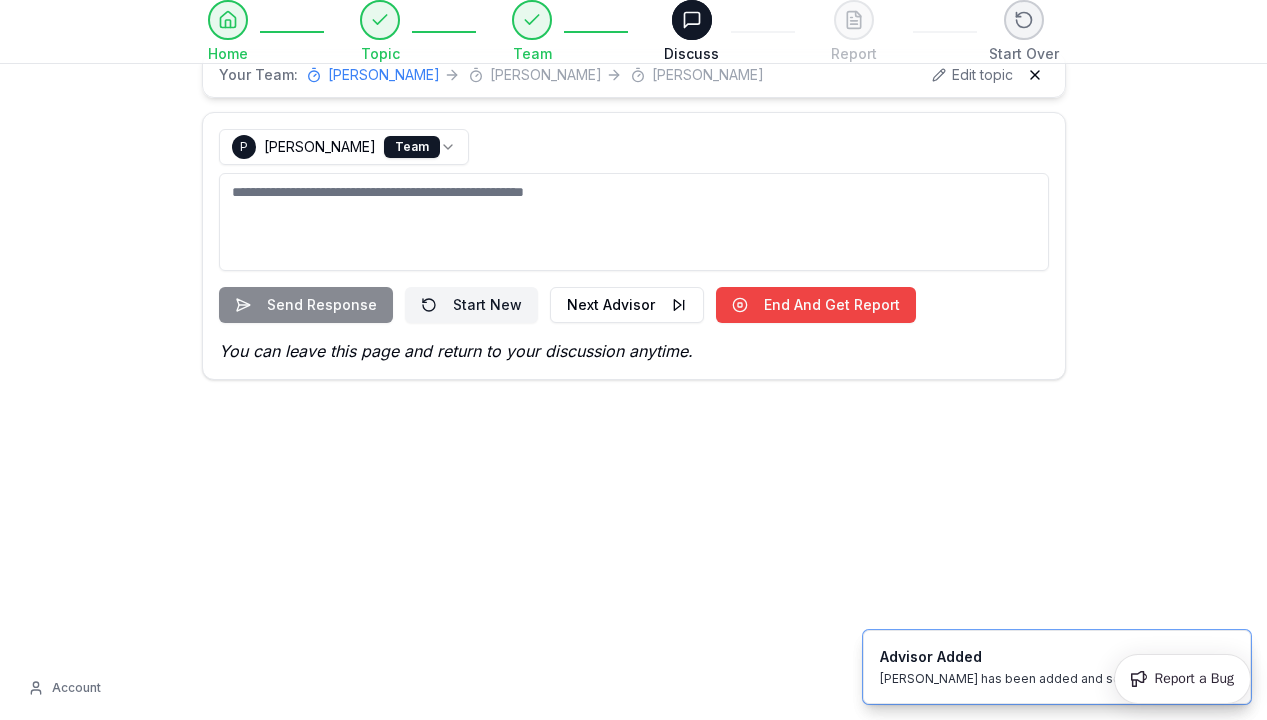 click at bounding box center (634, 222) 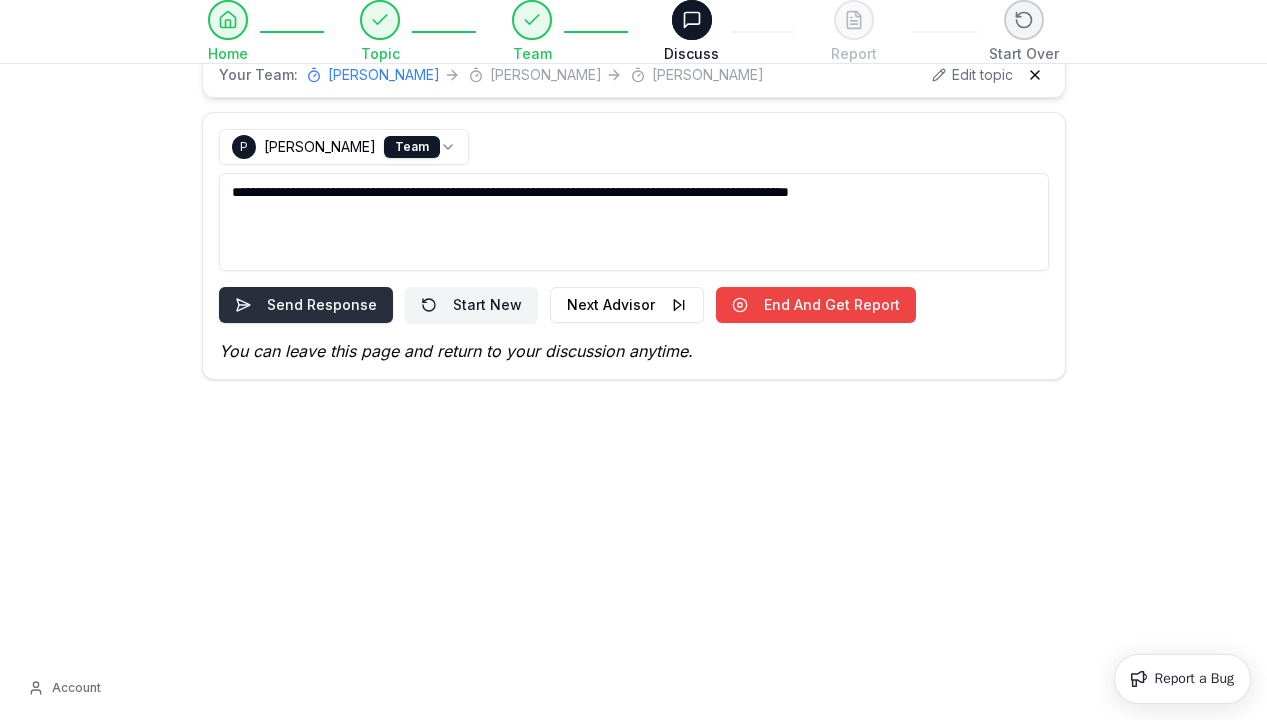 type on "**********" 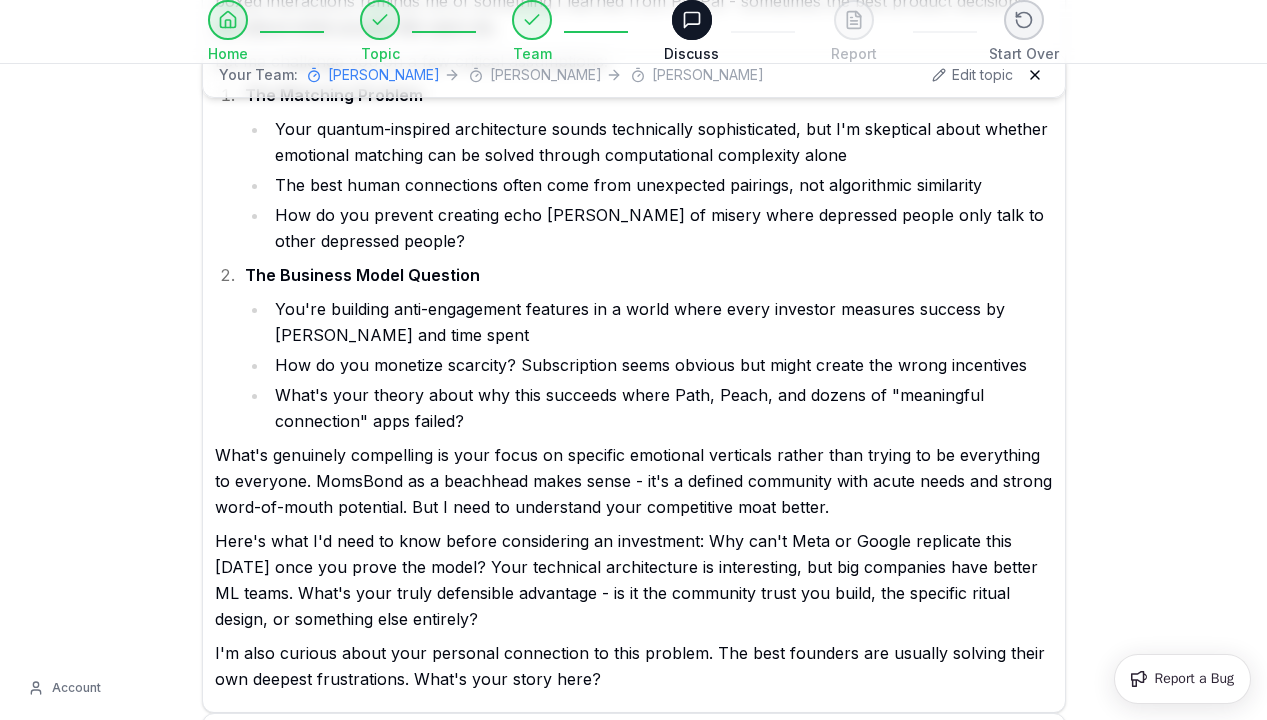 scroll, scrollTop: 504, scrollLeft: 0, axis: vertical 